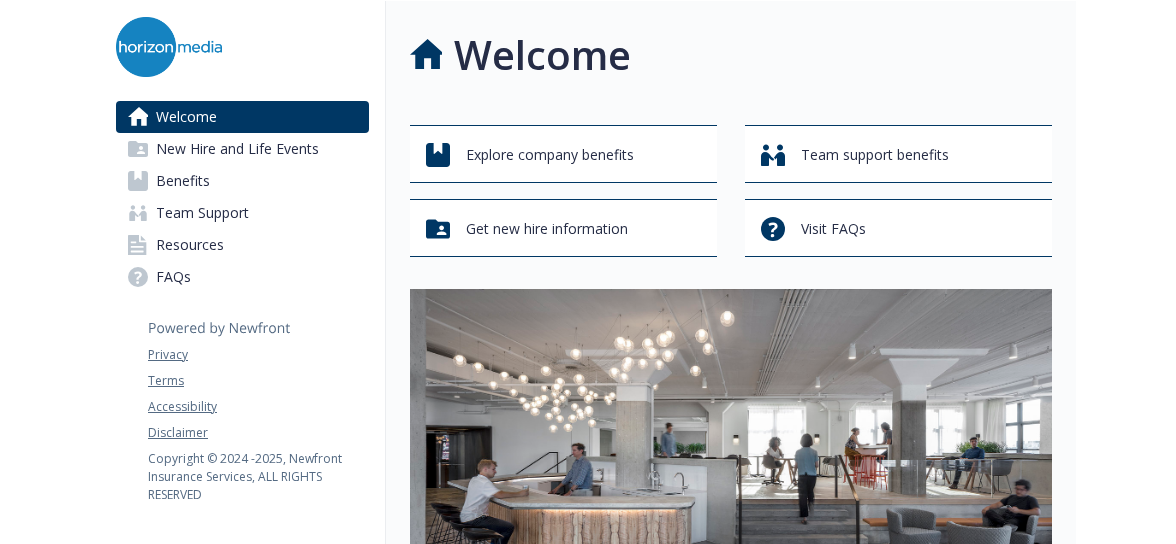 scroll, scrollTop: 0, scrollLeft: 0, axis: both 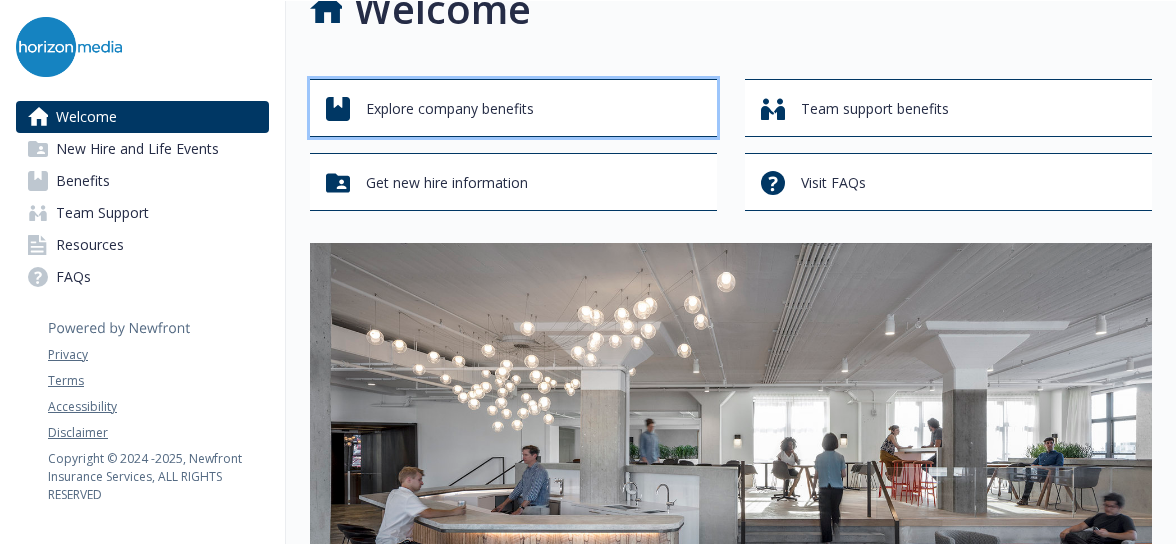 click on "Explore company benefits" at bounding box center [516, 109] 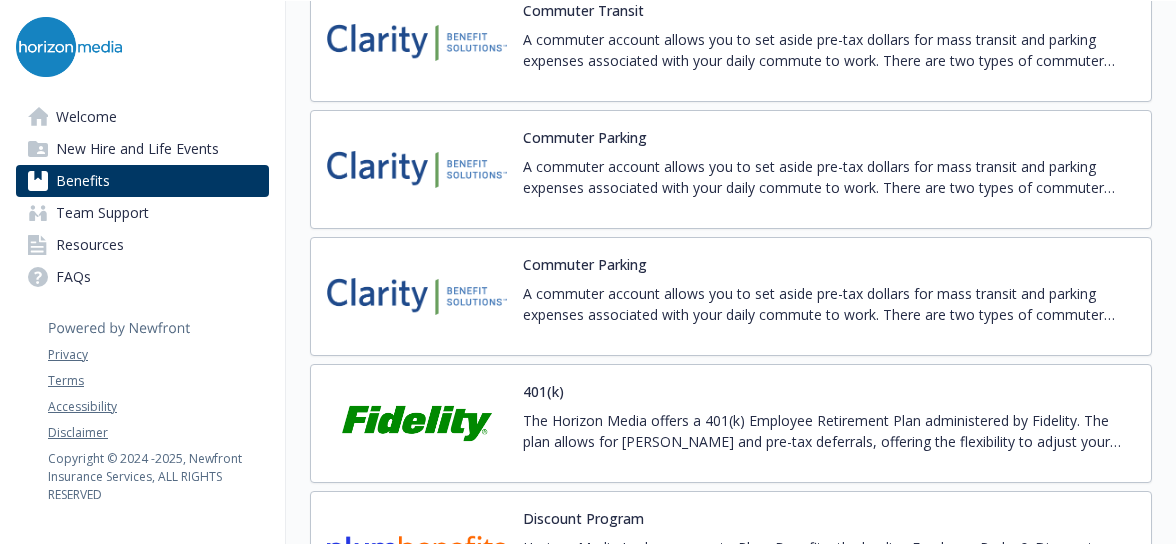 scroll, scrollTop: 3532, scrollLeft: 0, axis: vertical 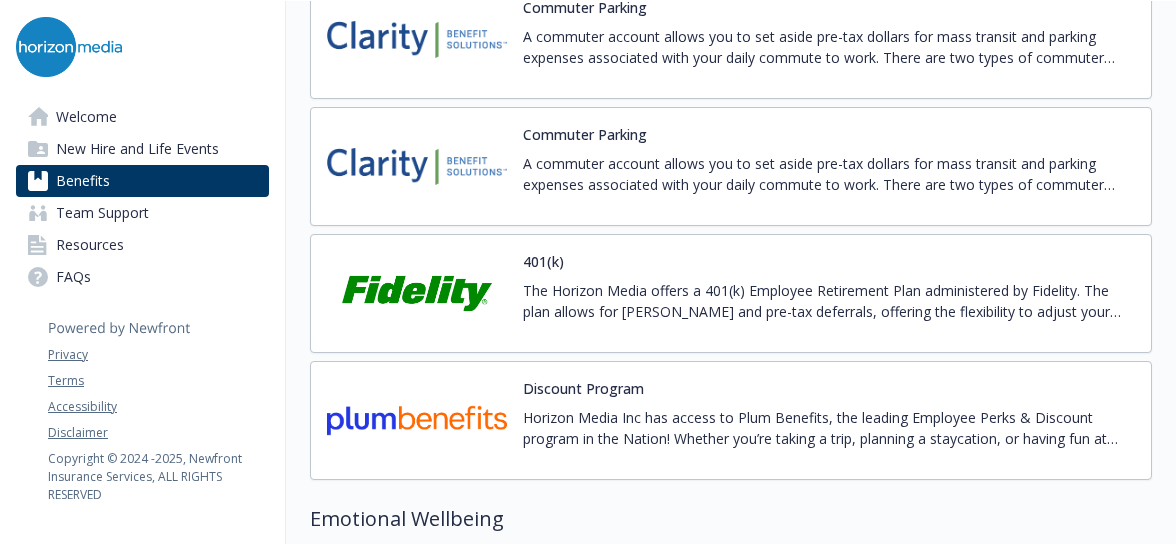 click on "The Horizon Media offers a 401(k) Employee Retirement Plan administered by Fidelity. The plan allows for [PERSON_NAME] and pre-tax deferrals, offering the flexibility to adjust your contribution percentage and source at any time. These changes can be updated on [DOMAIN_NAME]" at bounding box center [829, 301] 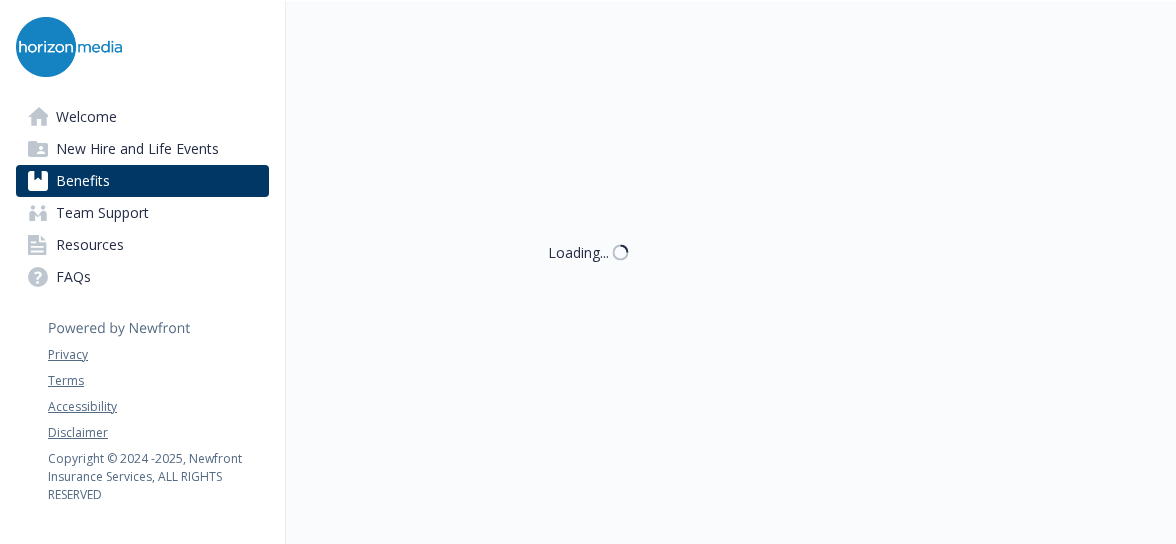 scroll, scrollTop: 3532, scrollLeft: 0, axis: vertical 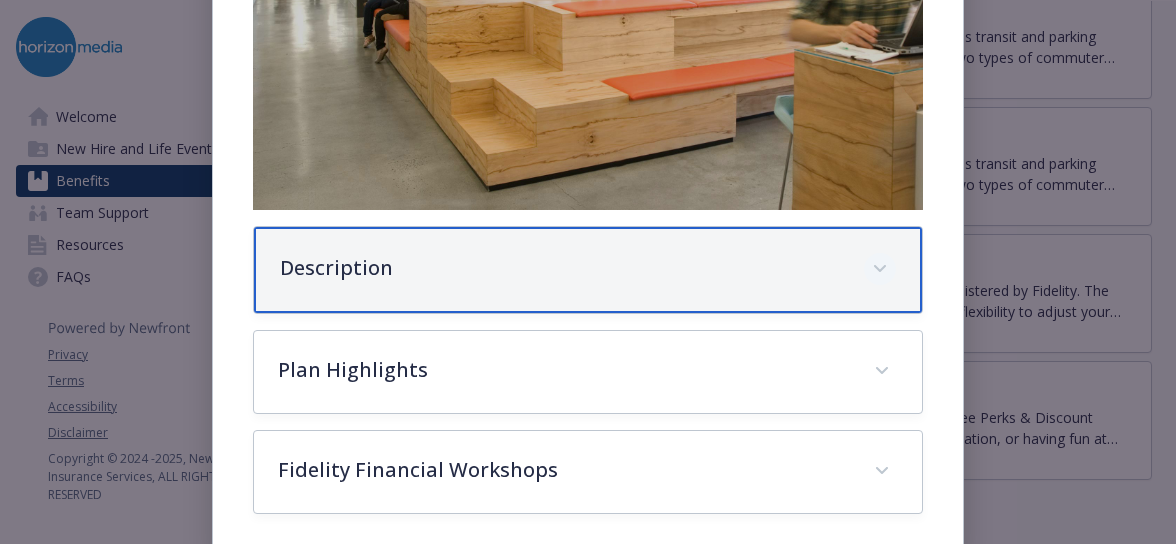 click 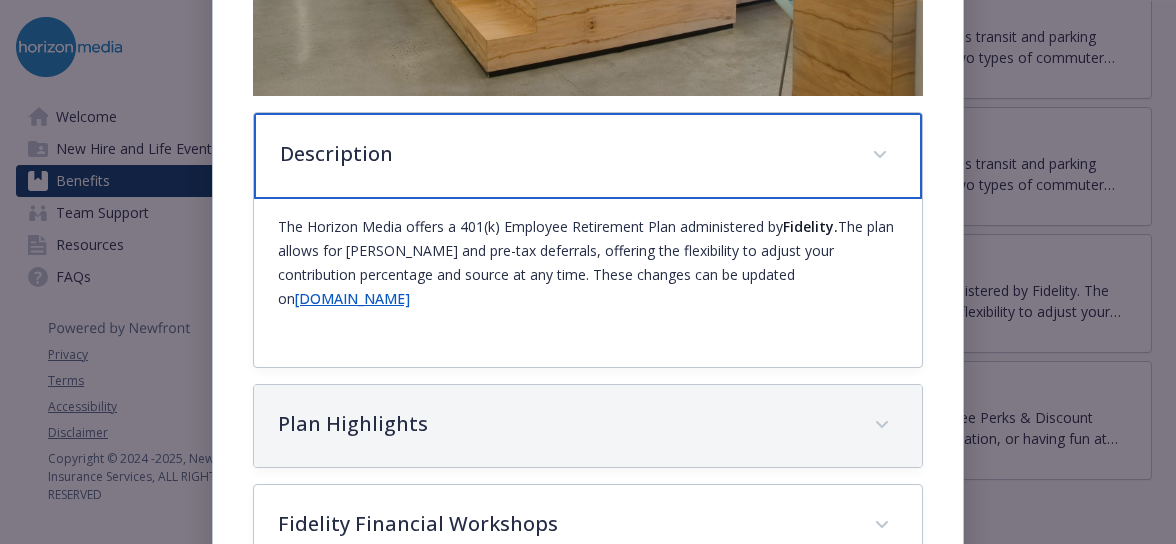 scroll, scrollTop: 700, scrollLeft: 0, axis: vertical 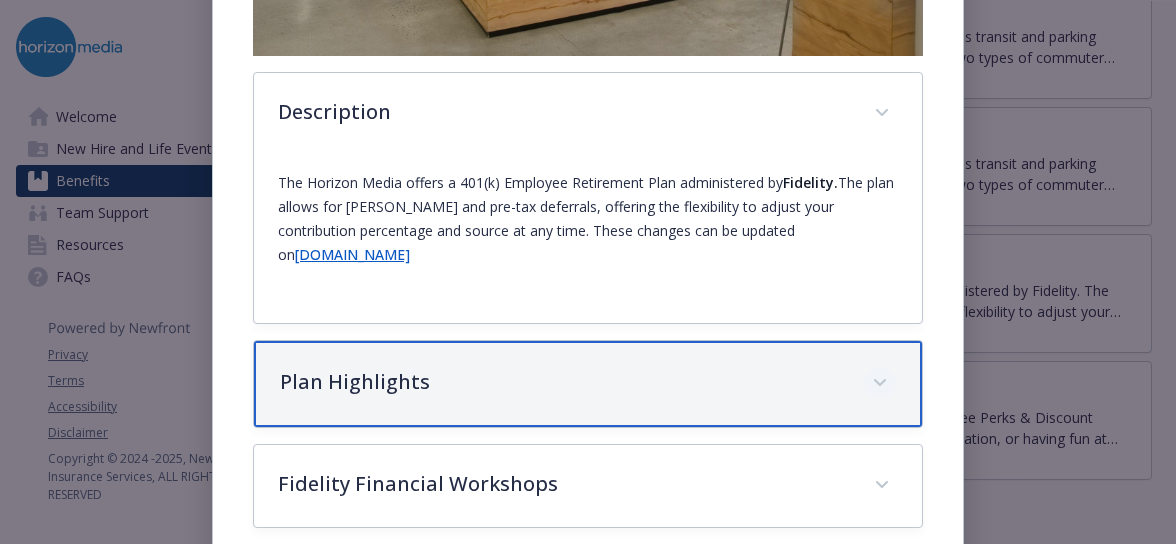 click at bounding box center (880, 383) 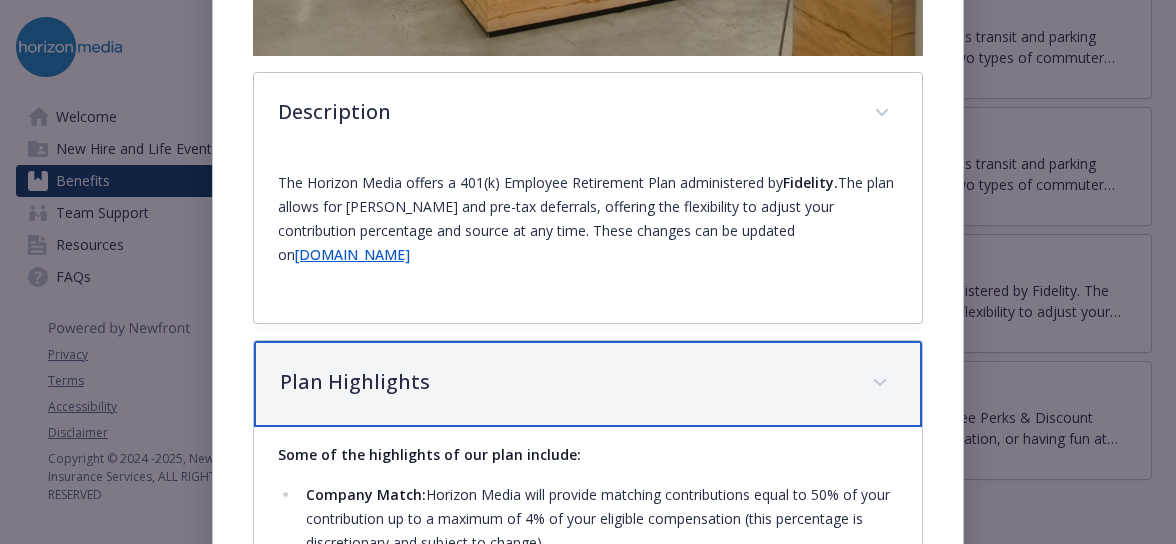 scroll, scrollTop: 854, scrollLeft: 0, axis: vertical 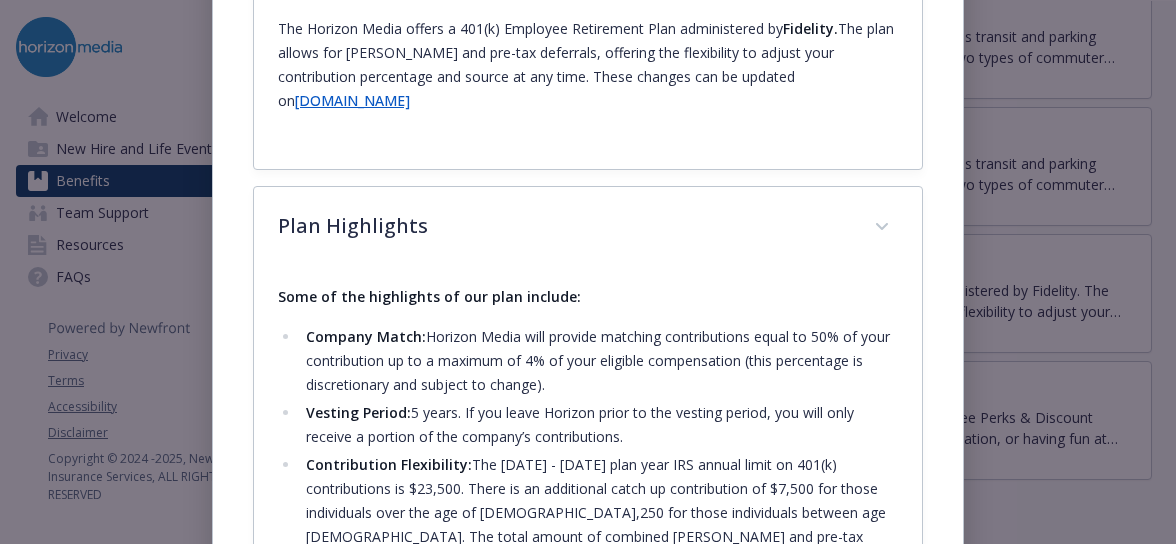 click on "Company Match:  Horizon Media will provide matching contributions equal to 50% of your contribution up to a maximum of 4% of your eligible compensation (this percentage is discretionary and subject to change)." at bounding box center (599, 361) 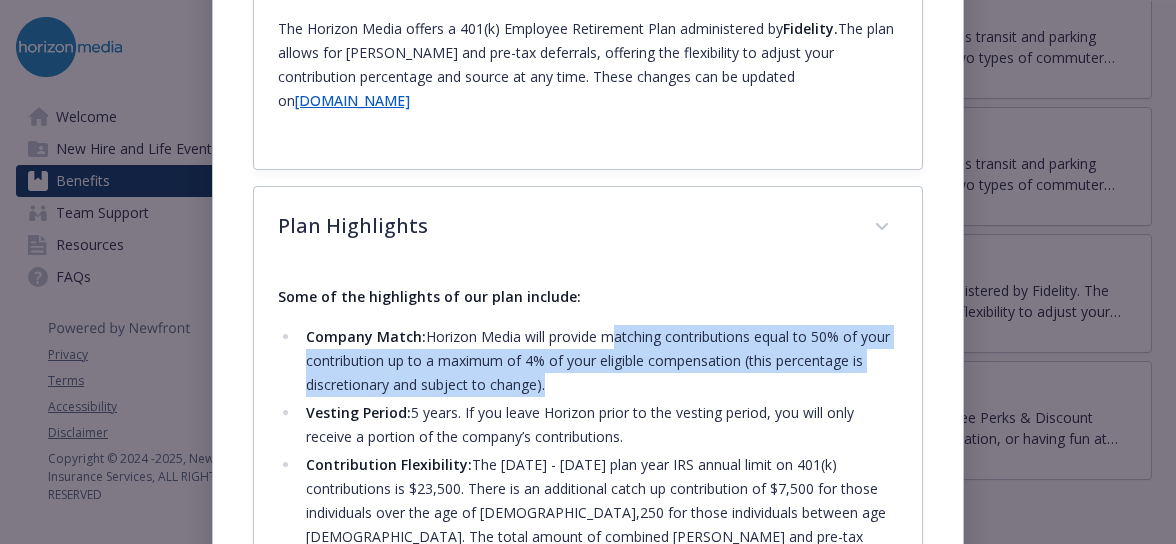 scroll, scrollTop: 861, scrollLeft: 0, axis: vertical 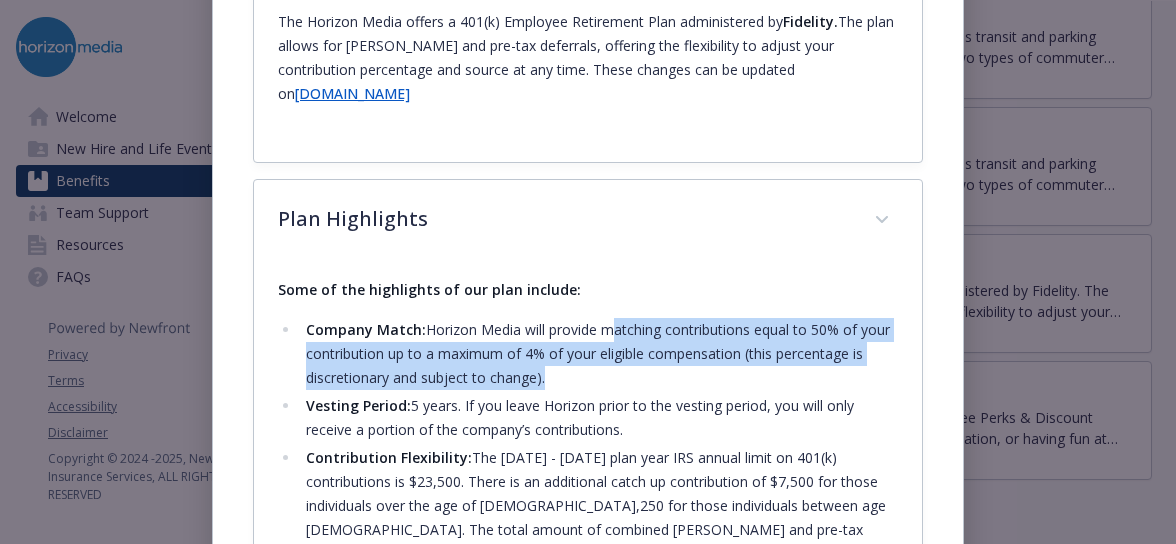 click on "Company Match:  Horizon Media will provide matching contributions equal to 50% of your contribution up to a maximum of 4% of your eligible compensation (this percentage is discretionary and subject to change)." at bounding box center [599, 354] 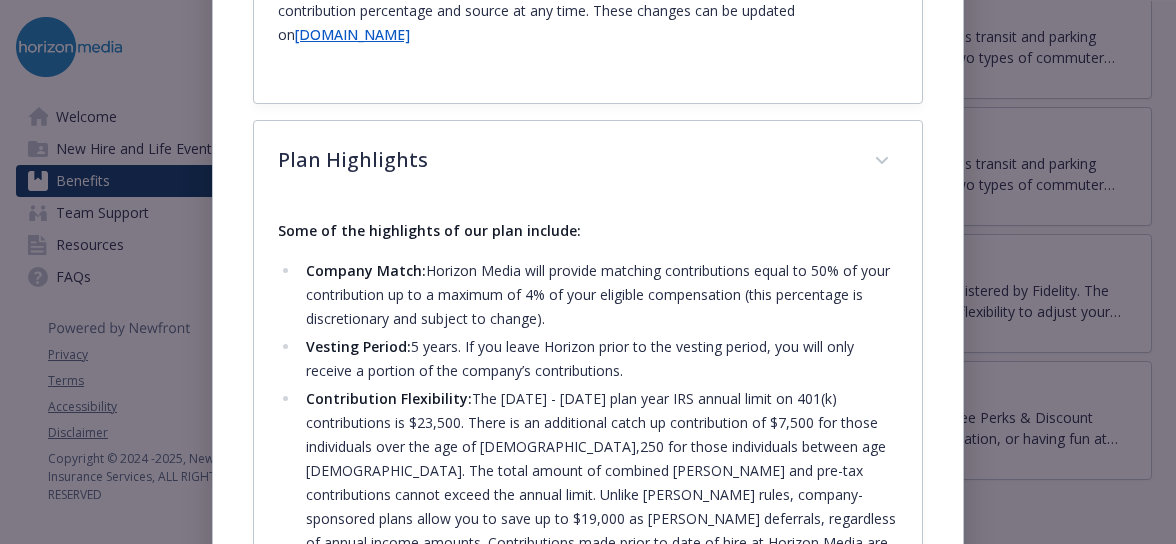 scroll, scrollTop: 913, scrollLeft: 0, axis: vertical 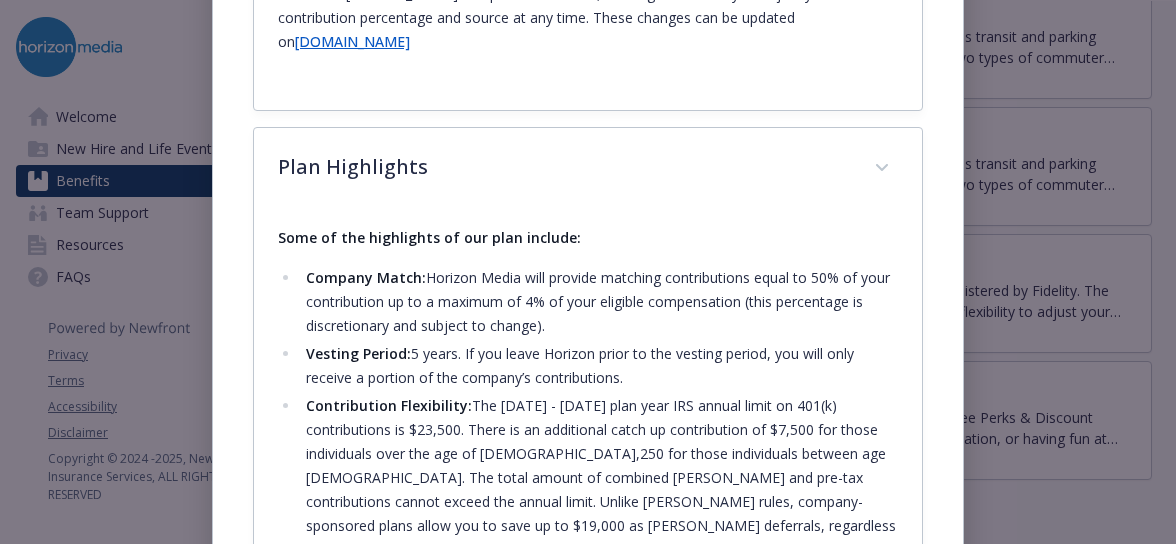 click on "Company Match:  Horizon Media will provide matching contributions equal to 50% of your contribution up to a maximum of 4% of your eligible compensation (this percentage is discretionary and subject to change)." at bounding box center (599, 302) 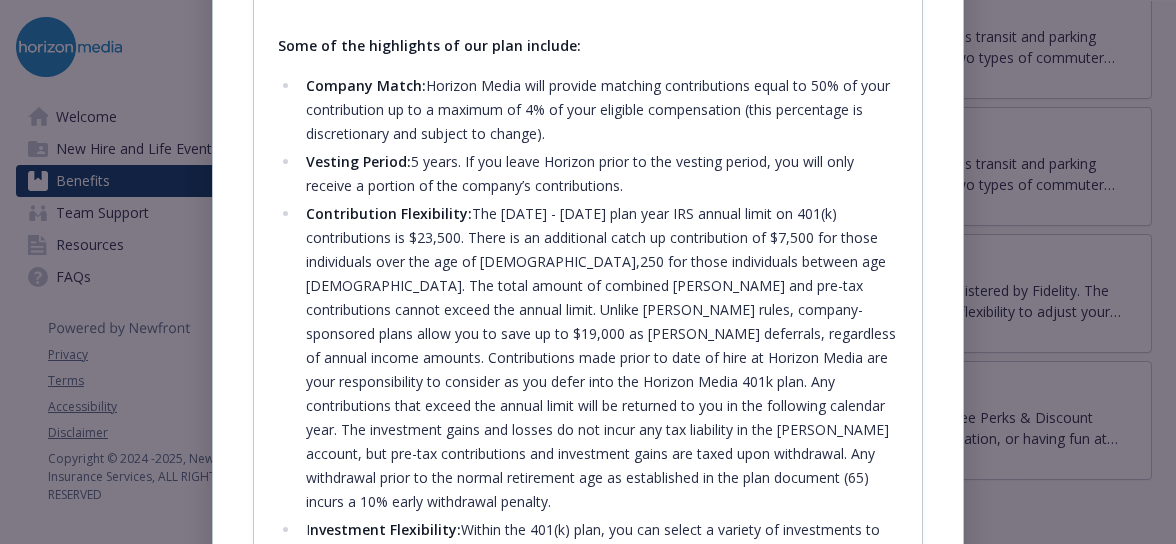 scroll, scrollTop: 1223, scrollLeft: 0, axis: vertical 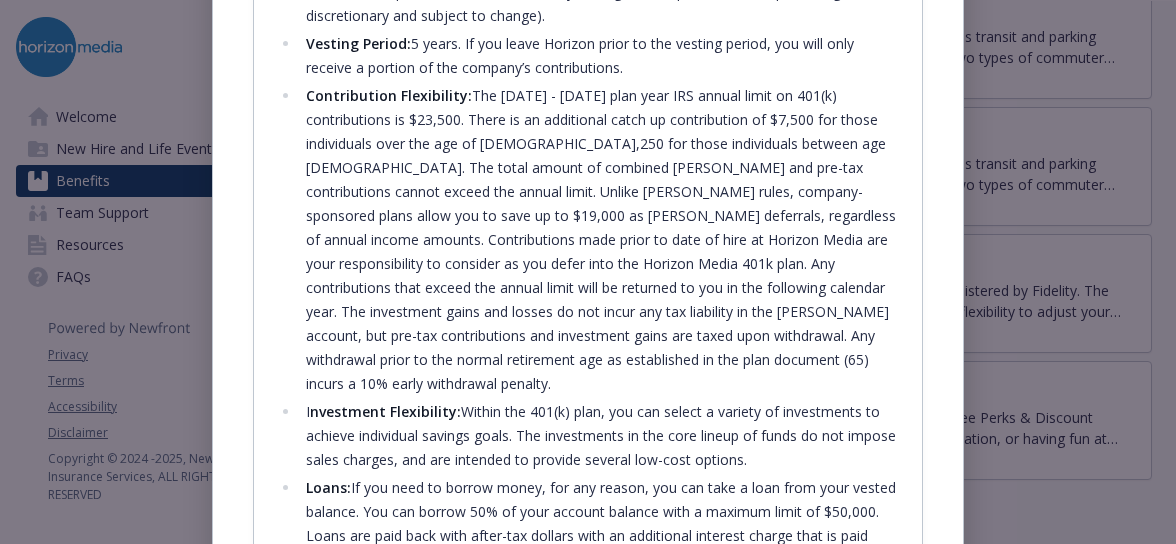 click on "Contribution Flexibility:  The [DATE] - [DATE] plan year IRS annual limit on 401(k) contributions is $23,500.  There is an additional catch up contribution of $7,500 for those individuals over the age of [DEMOGRAPHIC_DATA],250 for those individuals between age [DEMOGRAPHIC_DATA]. The total amount of combined [PERSON_NAME] and pre-tax contributions cannot exceed the annual limit. Unlike [PERSON_NAME] rules, company-sponsored plans allow you to save up to $19,000 as [PERSON_NAME] deferrals, regardless of annual income amounts. Contributions made prior to date of hire at Horizon Media are your responsibility to consider as you defer into the Horizon Media 401k plan. Any contributions that exceed the annual limit will be returned to you in the following calendar year. The investment gains and losses do not incur any tax liability in the [PERSON_NAME] account, but pre-tax contributions and investment gains are taxed upon withdrawal. Any withdrawal prior to the normal retirement age as established in the plan document (65) incurs a 10% early withdrawal penalty." at bounding box center (599, 240) 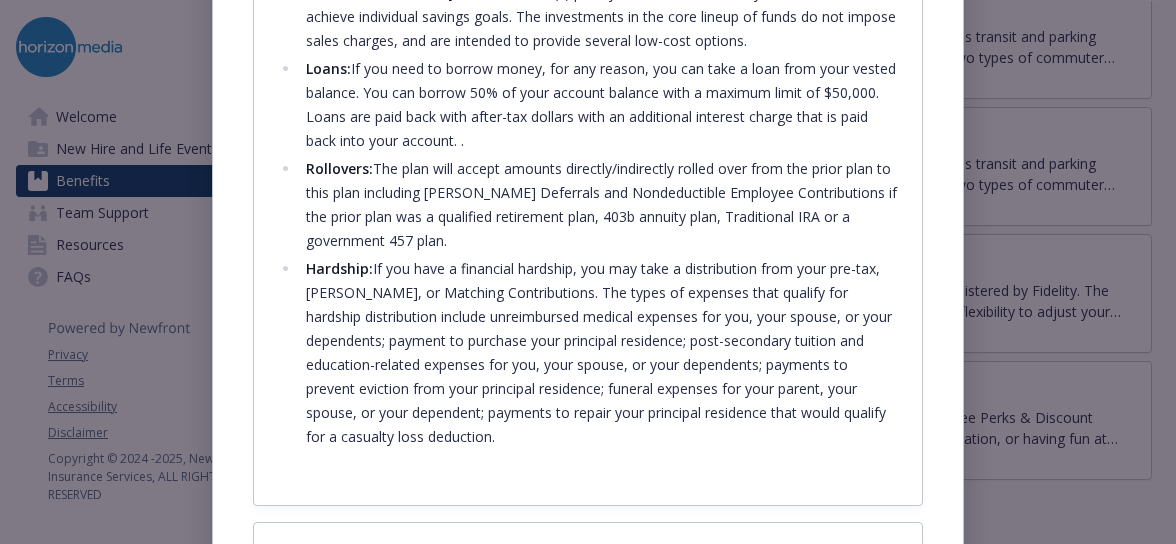 scroll, scrollTop: 1696, scrollLeft: 0, axis: vertical 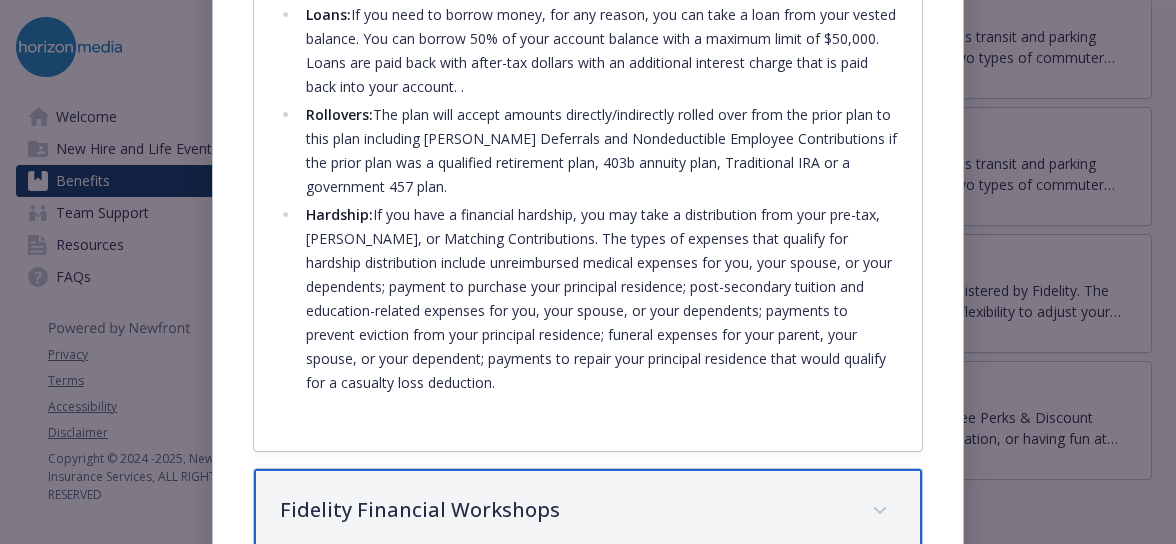 click on "Fidelity Financial Workshops" at bounding box center [588, 512] 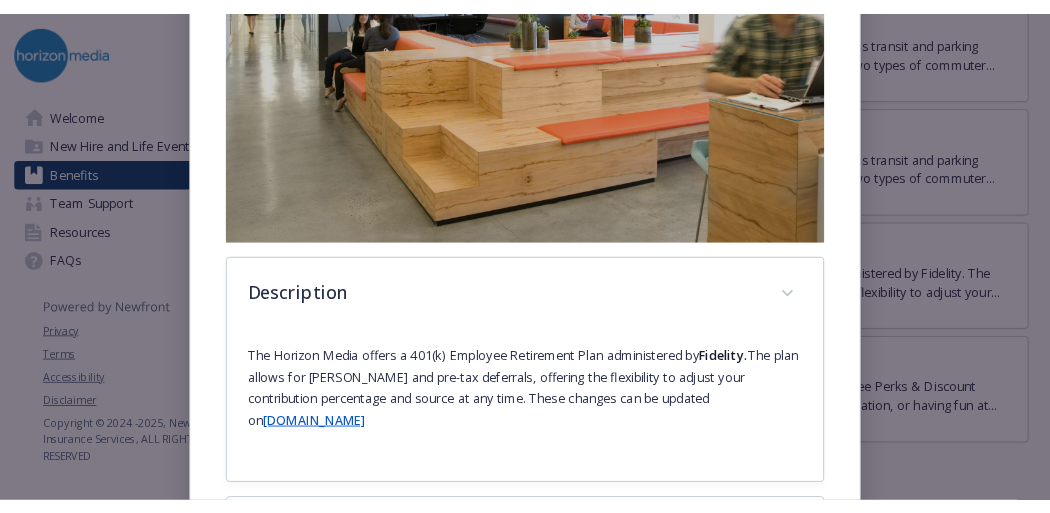 scroll, scrollTop: 464, scrollLeft: 0, axis: vertical 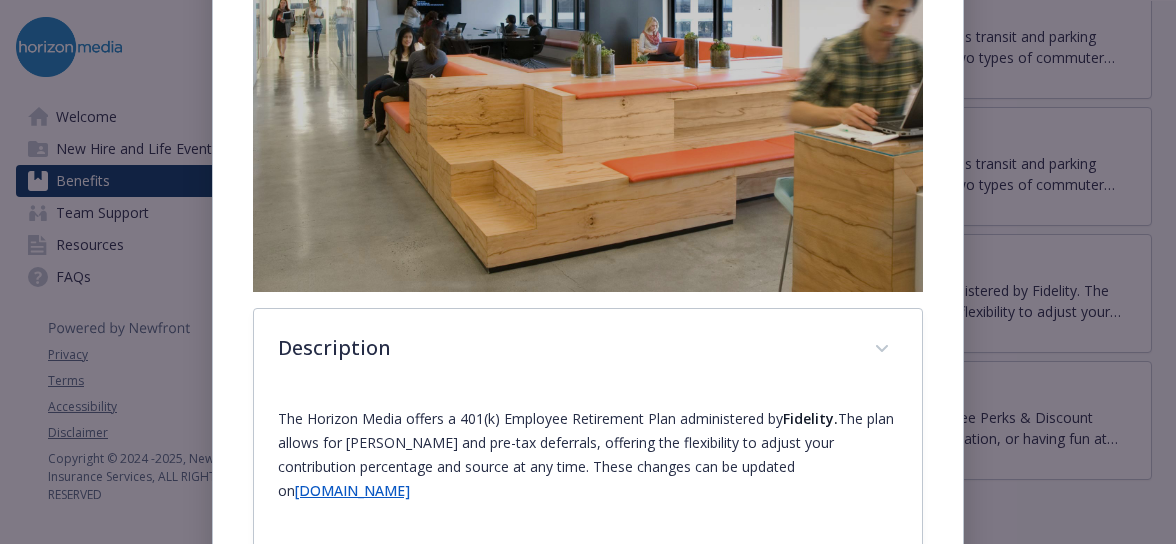 click on "[DOMAIN_NAME]" at bounding box center (352, 490) 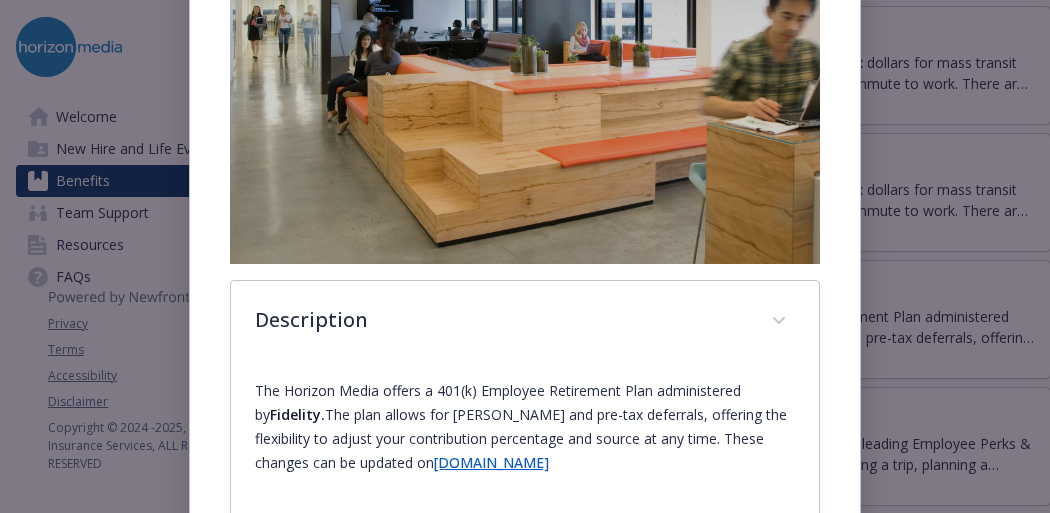 scroll, scrollTop: 464, scrollLeft: 0, axis: vertical 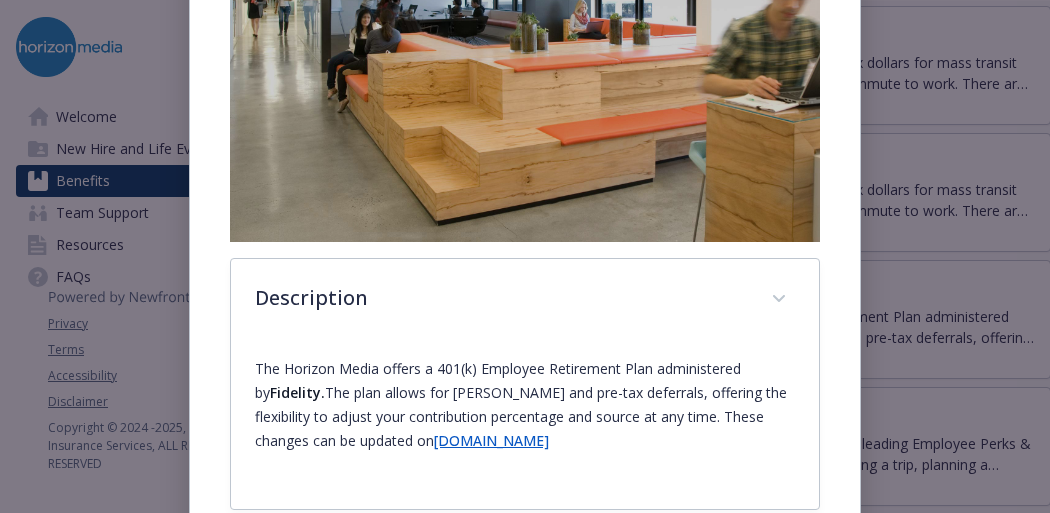 click on "[DOMAIN_NAME]" at bounding box center [491, 440] 